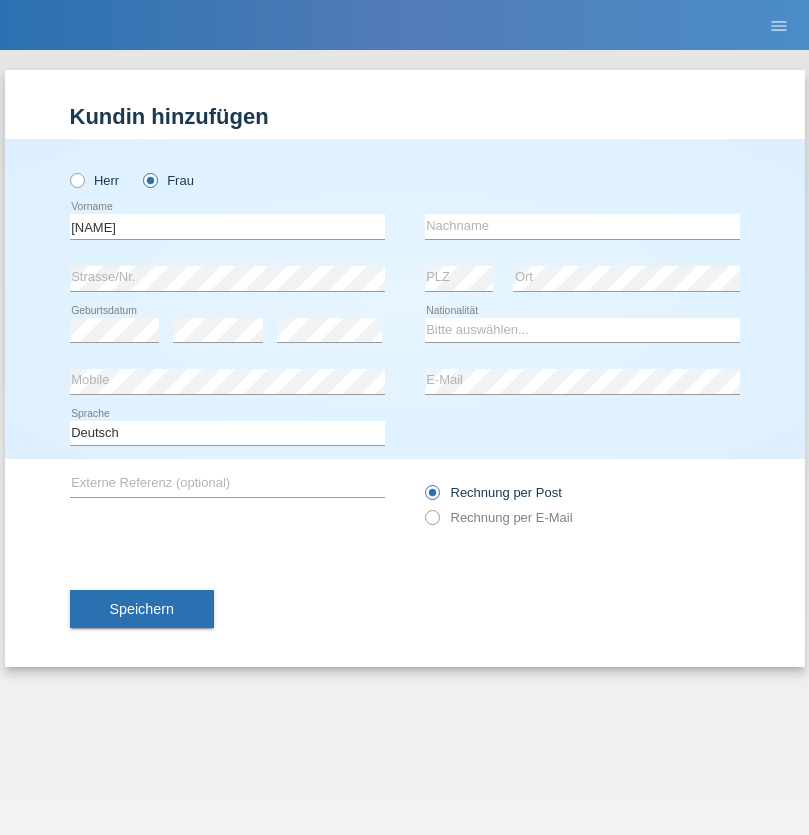scroll, scrollTop: 0, scrollLeft: 0, axis: both 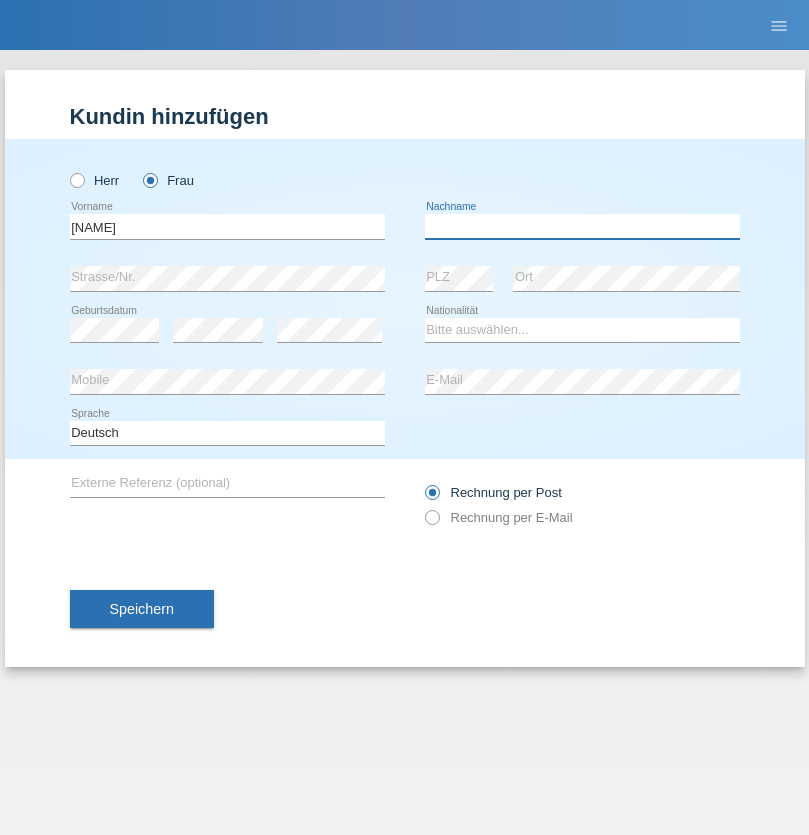 click at bounding box center [582, 226] 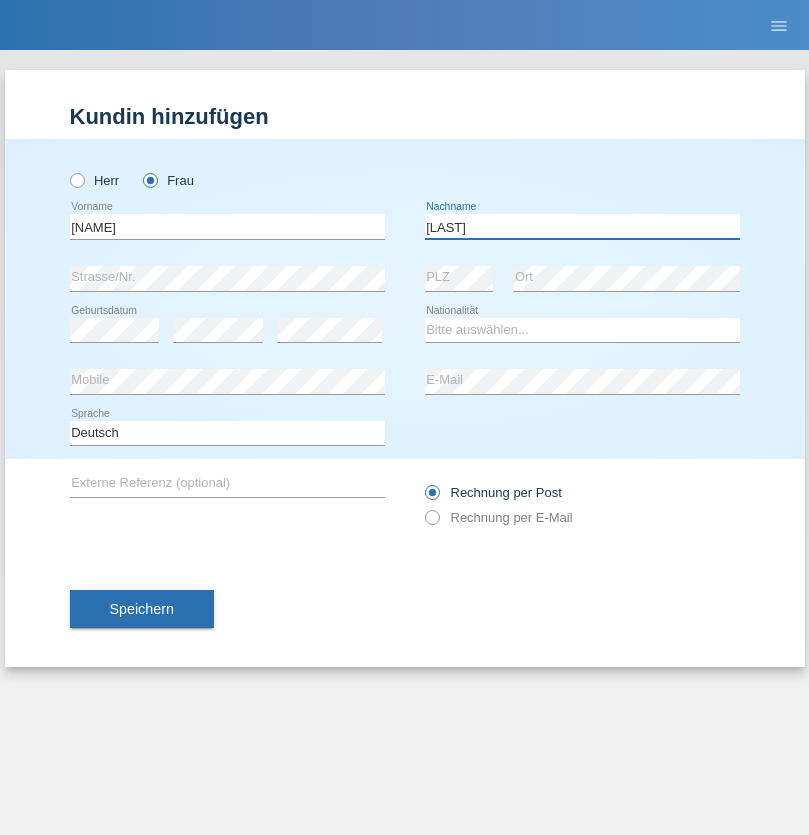 type on "[LAST]" 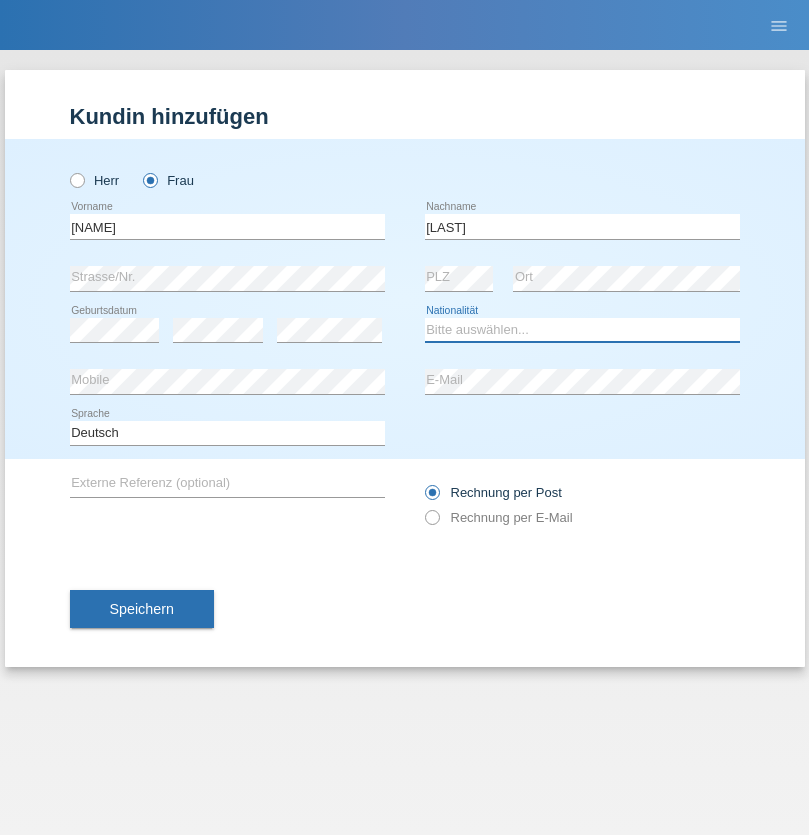 select on "CH" 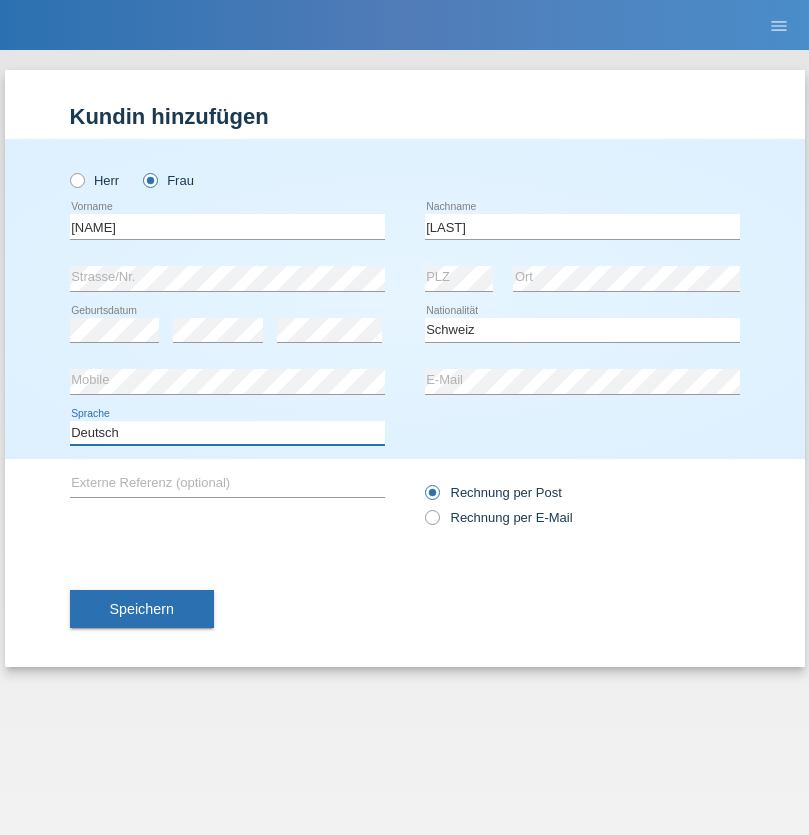 select on "en" 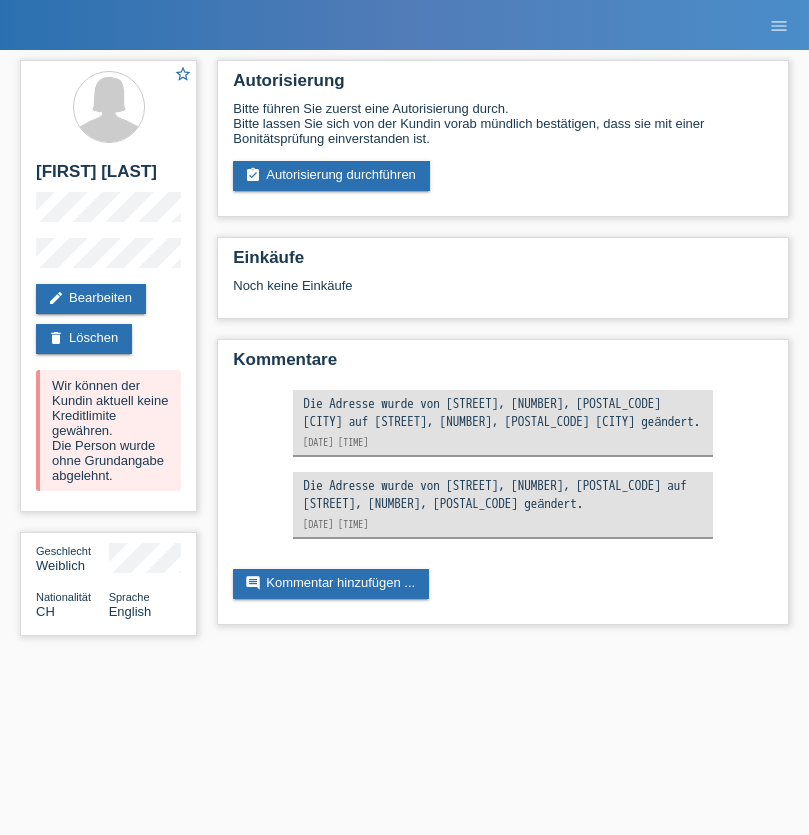 scroll, scrollTop: 0, scrollLeft: 0, axis: both 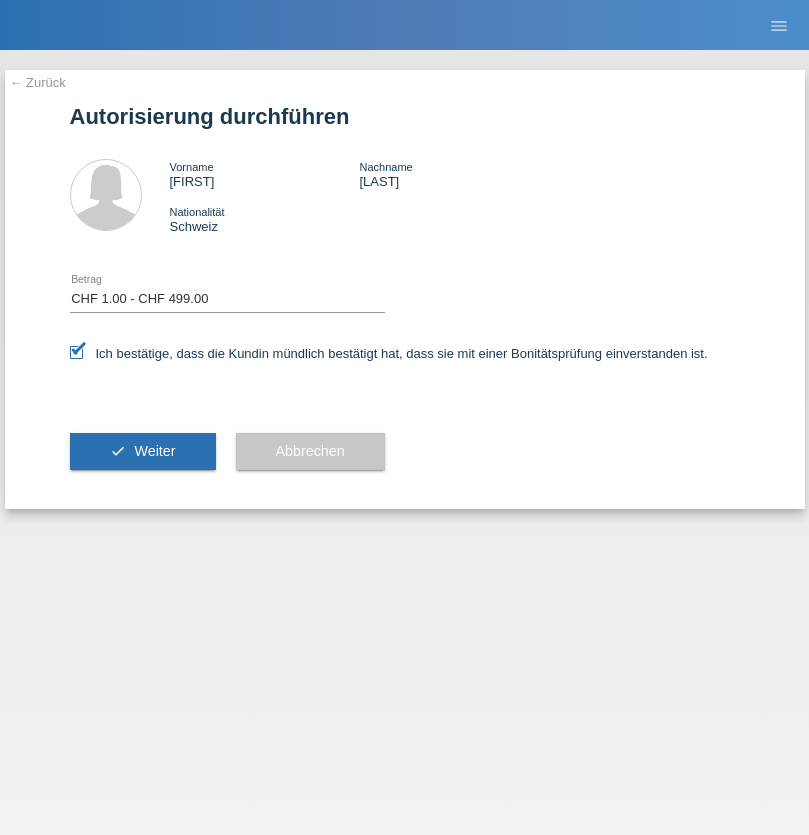 select on "1" 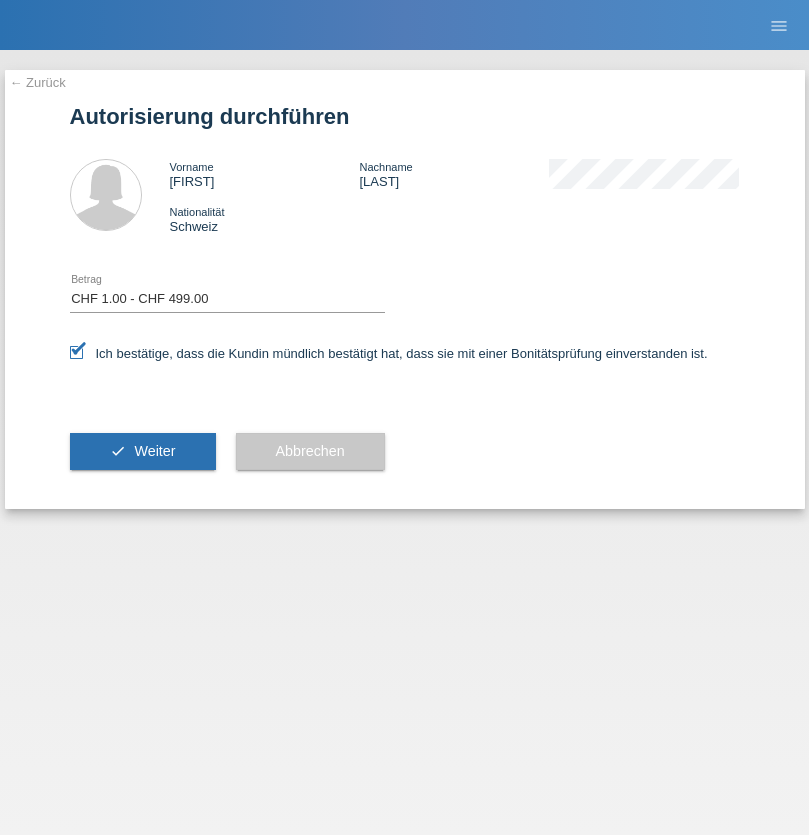 scroll, scrollTop: 0, scrollLeft: 0, axis: both 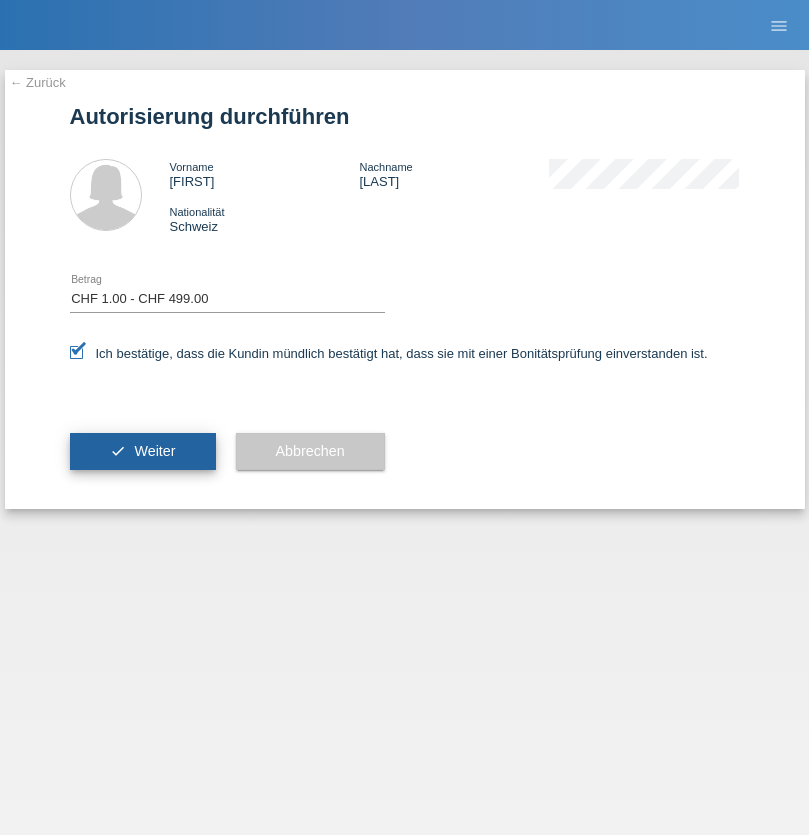 click on "Weiter" at bounding box center [154, 451] 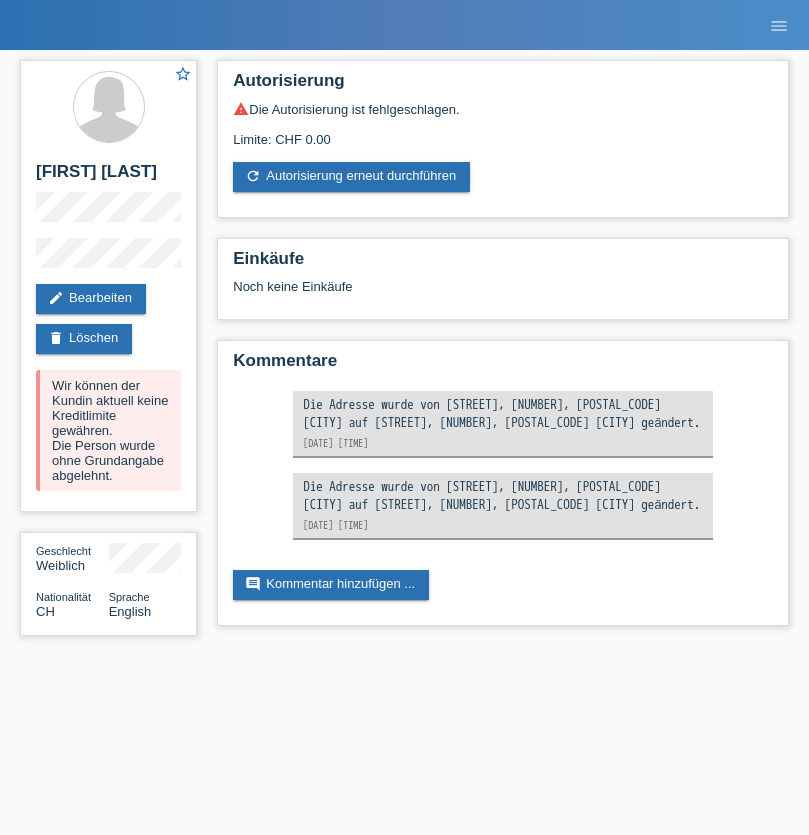 scroll, scrollTop: 0, scrollLeft: 0, axis: both 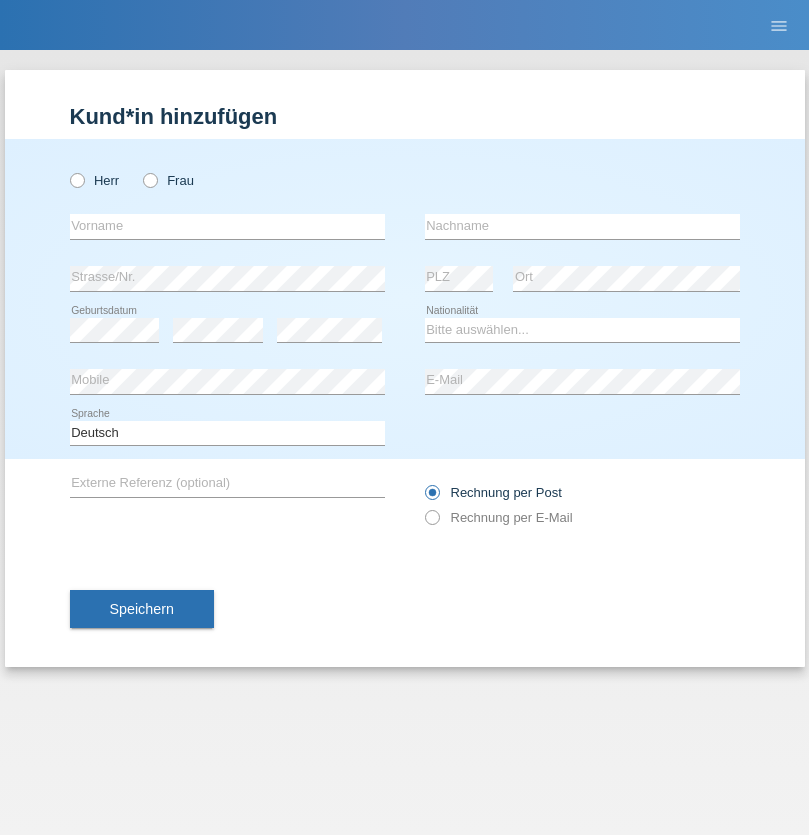 radio on "true" 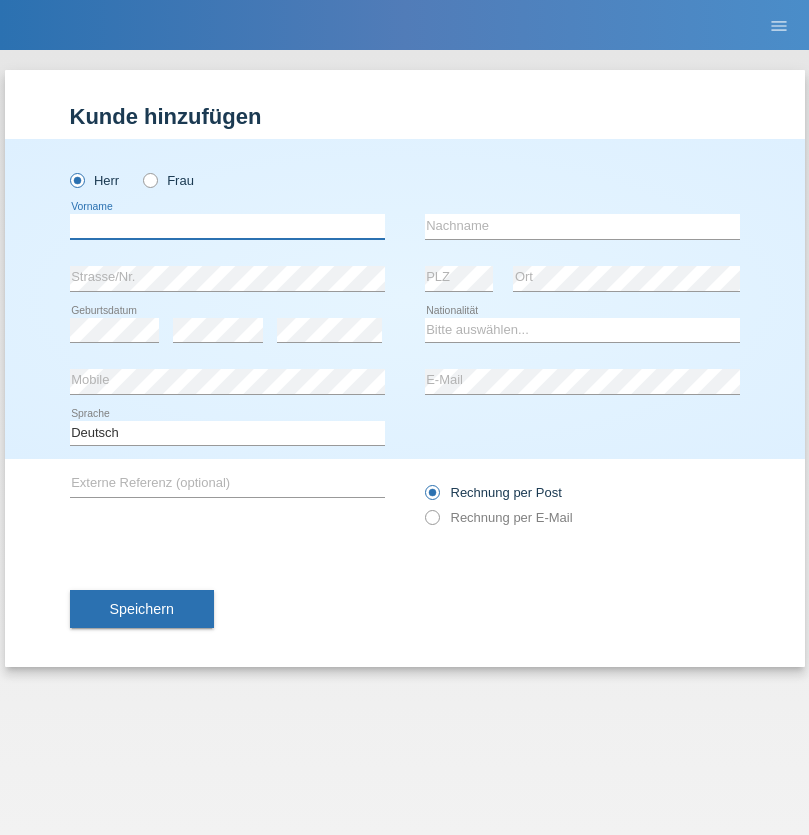 click at bounding box center [227, 226] 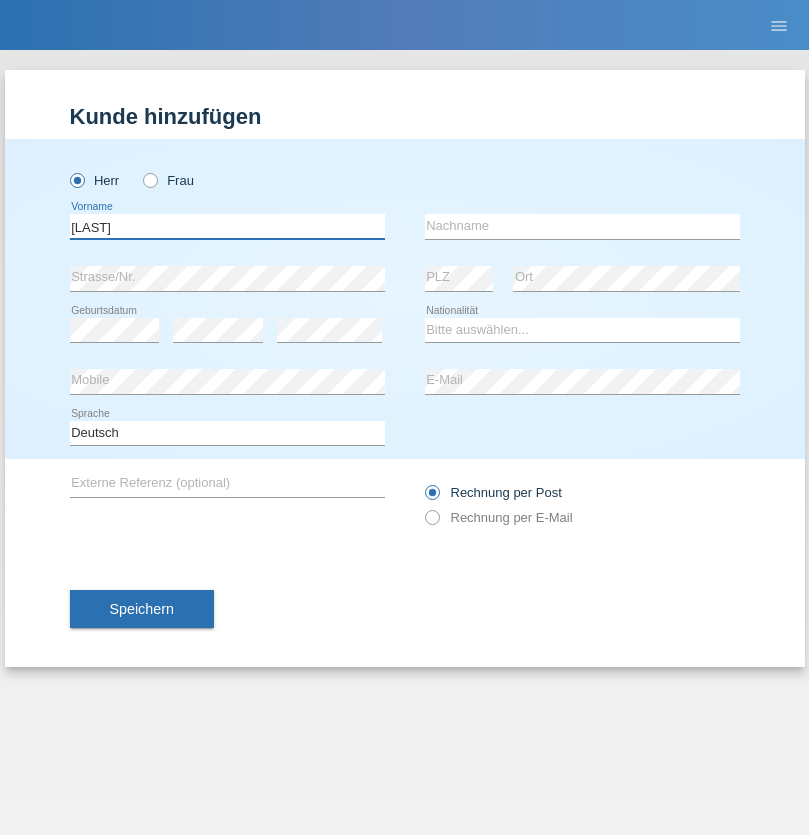 type on "[LAST]" 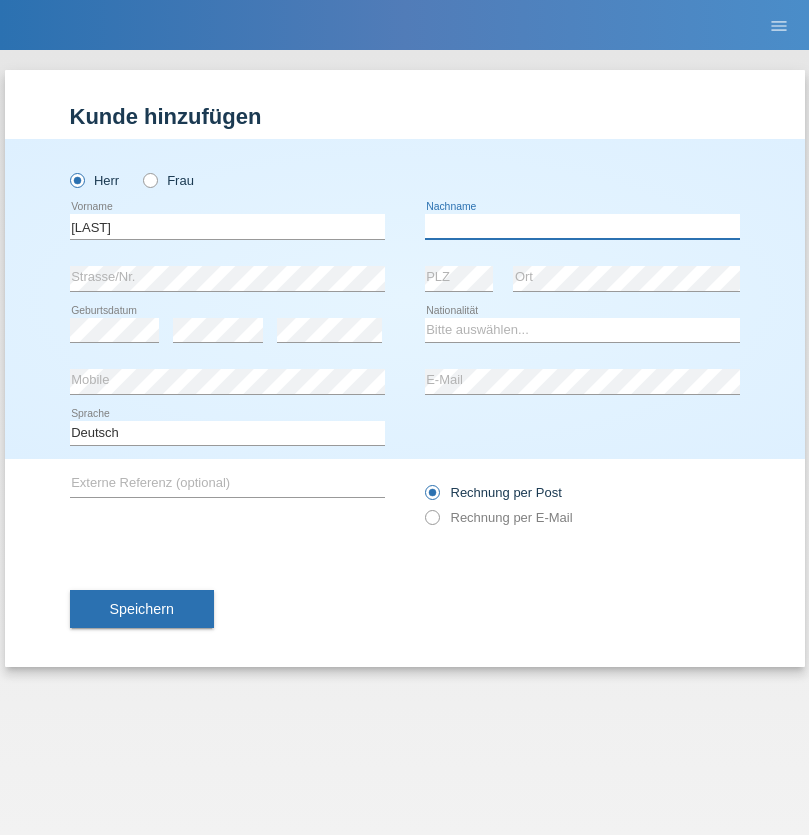 click at bounding box center (582, 226) 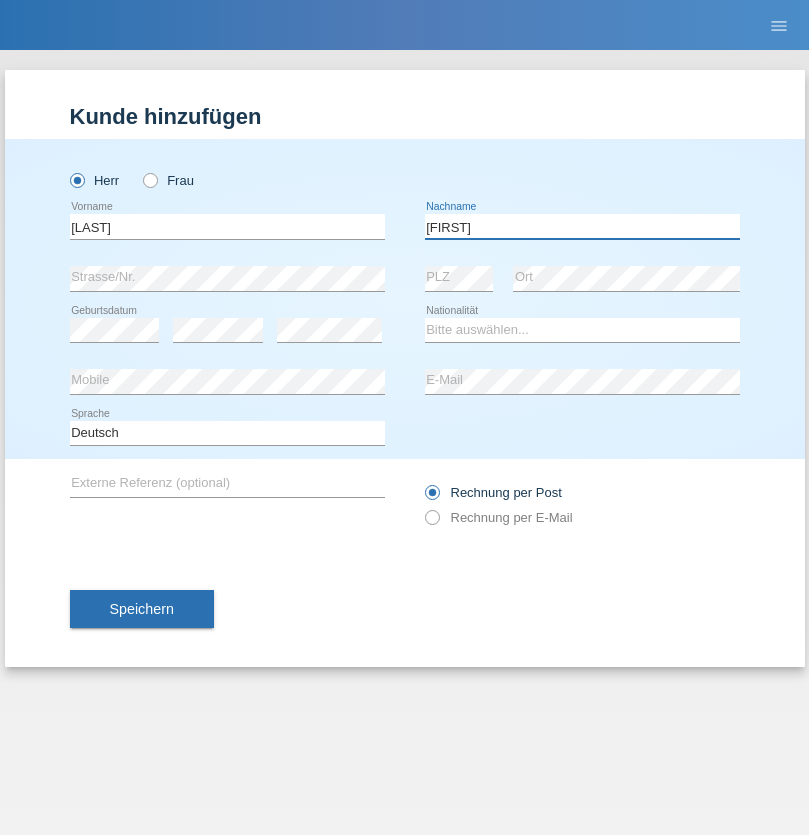type on "[FIRST]" 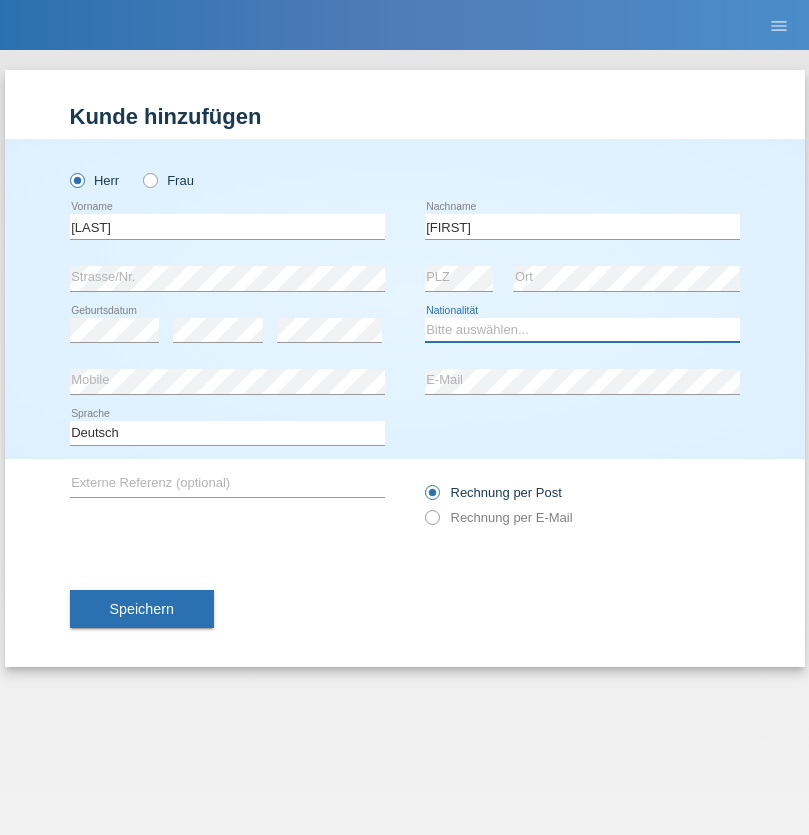 select on "CH" 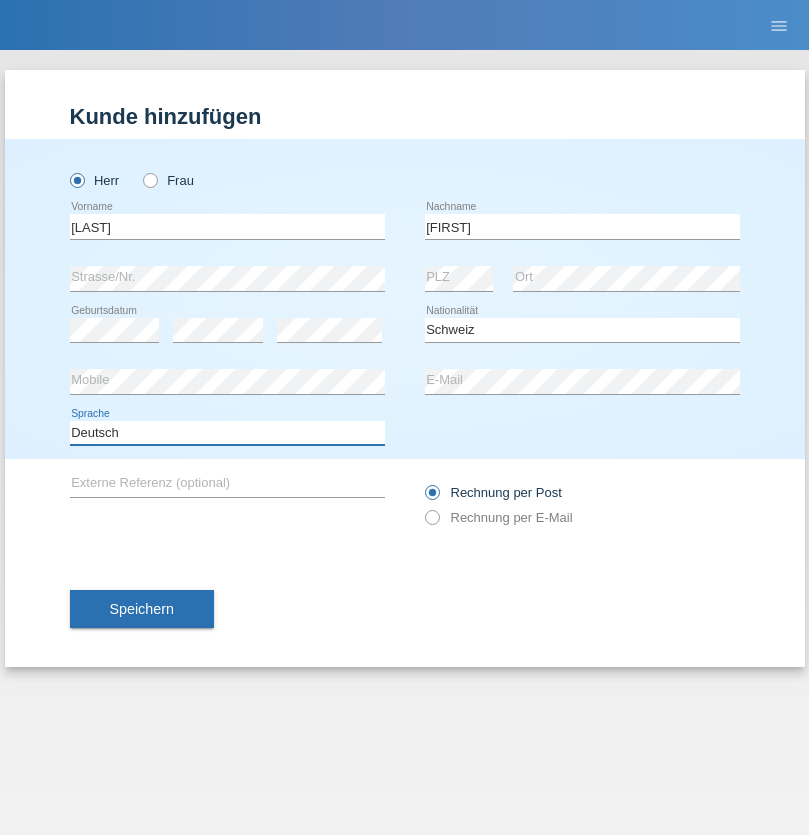 select on "en" 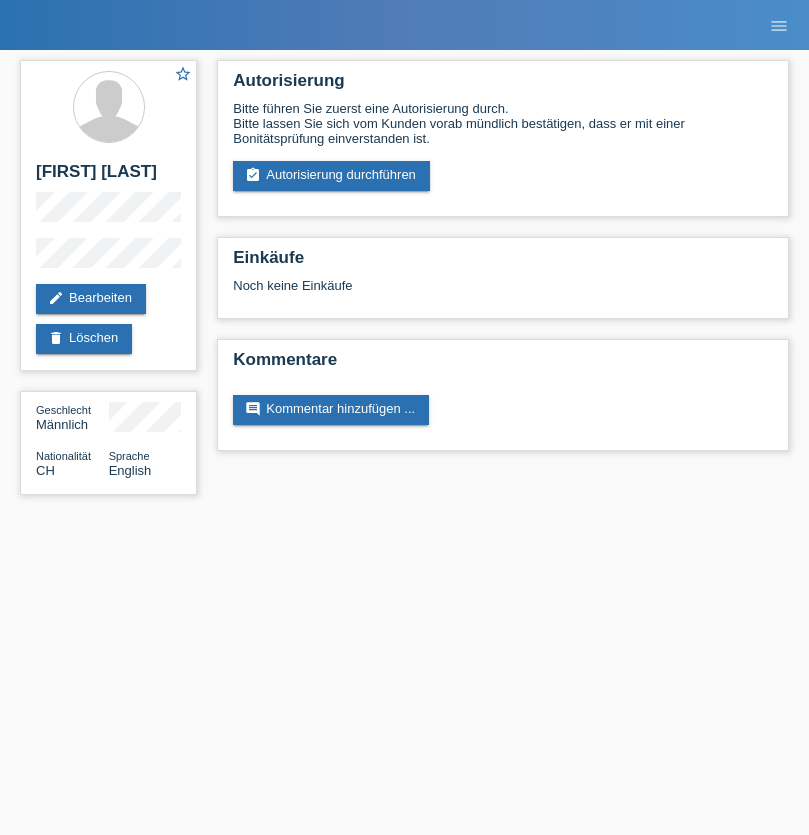 scroll, scrollTop: 0, scrollLeft: 0, axis: both 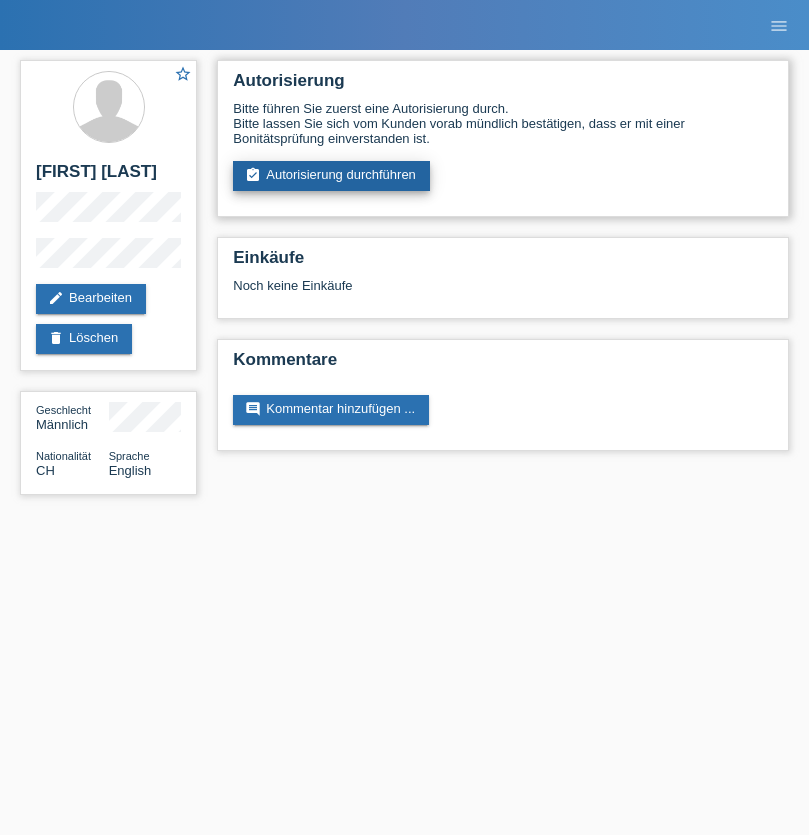click on "assignment_turned_in  Autorisierung durchführen" at bounding box center [331, 176] 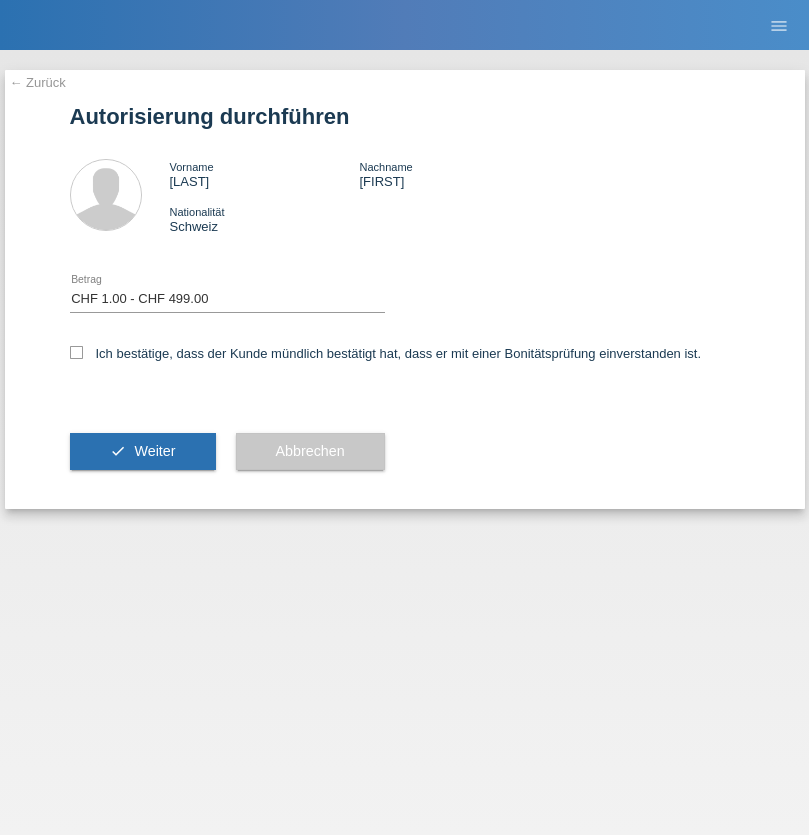 select on "1" 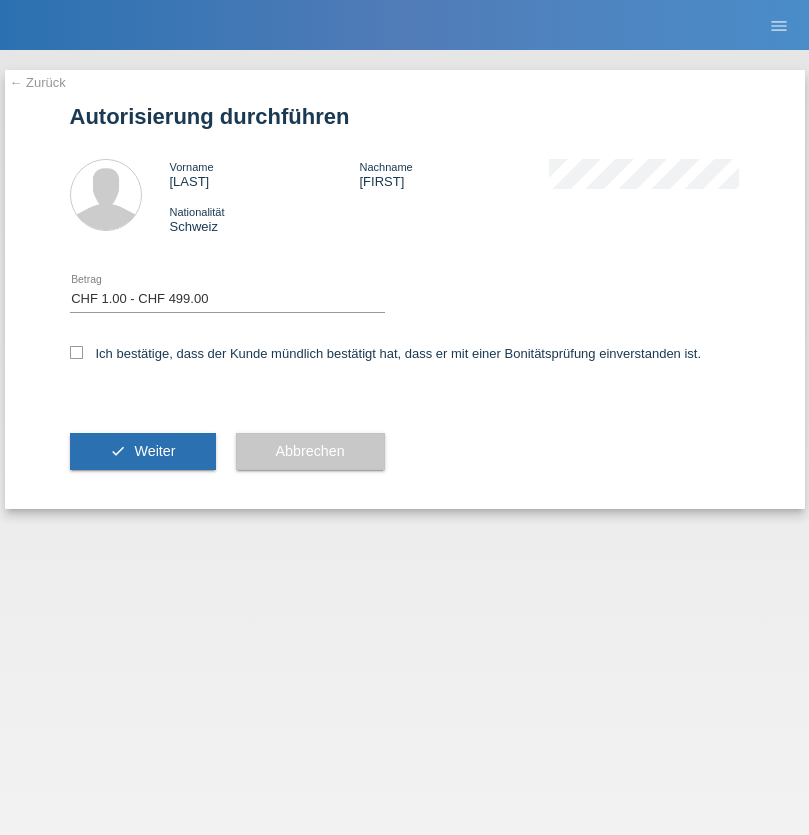 scroll, scrollTop: 0, scrollLeft: 0, axis: both 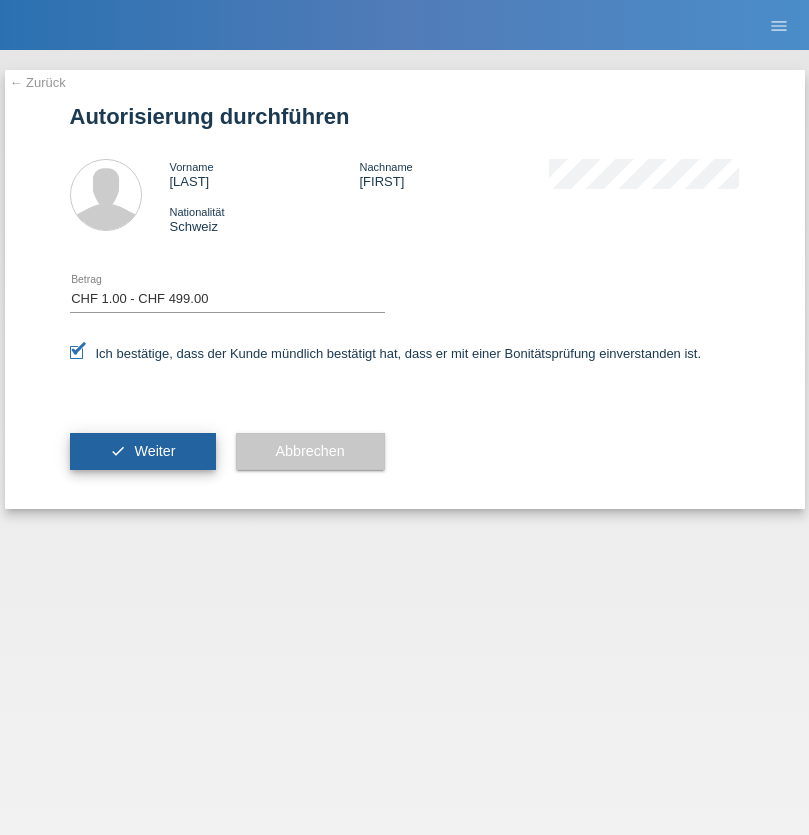click on "Weiter" at bounding box center [154, 451] 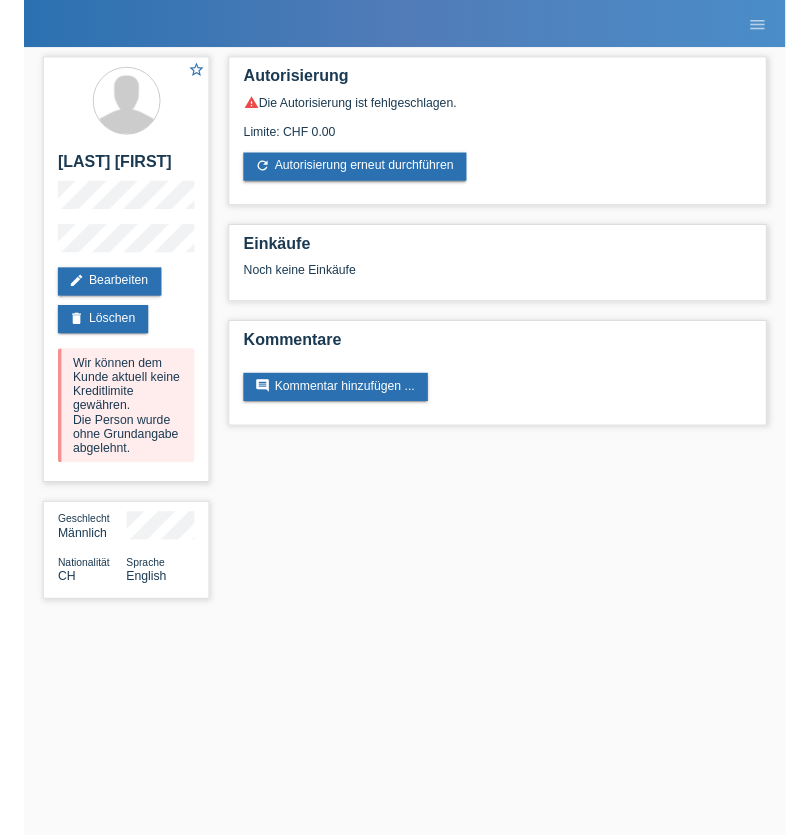 scroll, scrollTop: 0, scrollLeft: 0, axis: both 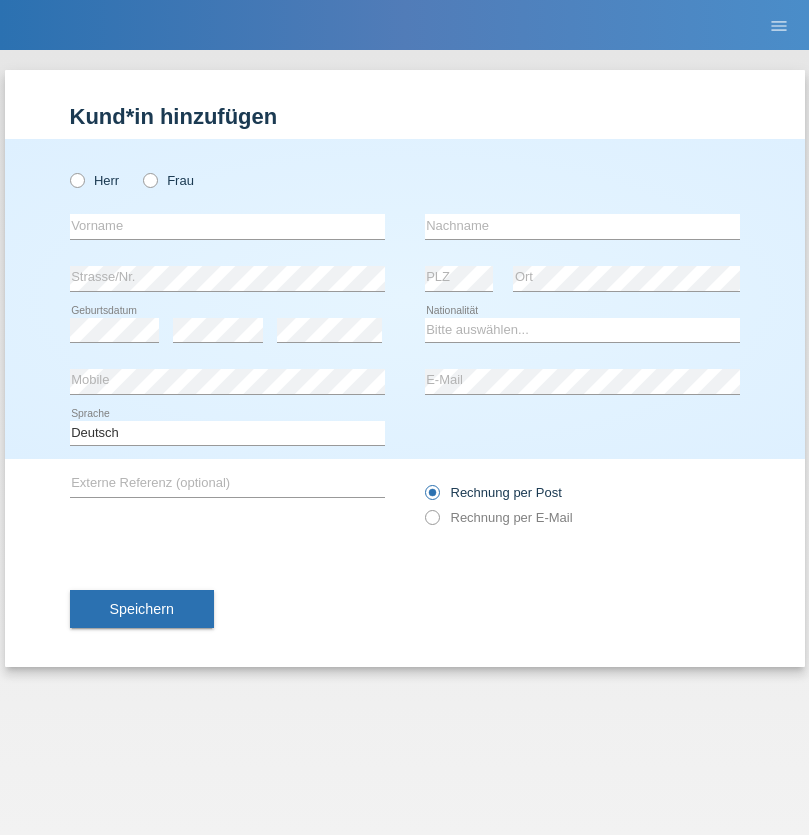 radio on "true" 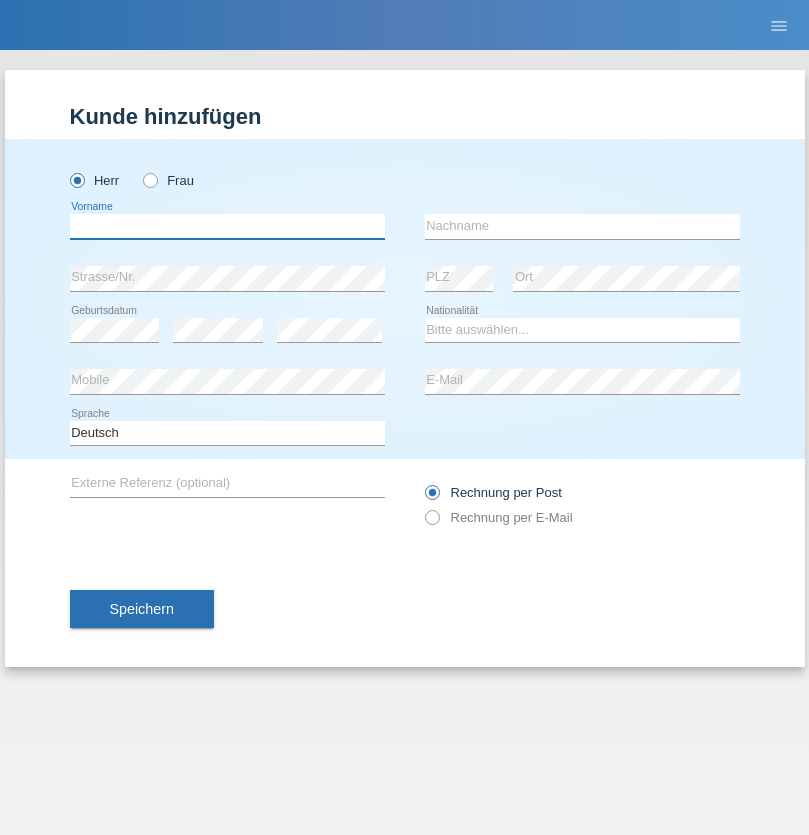 click at bounding box center (227, 226) 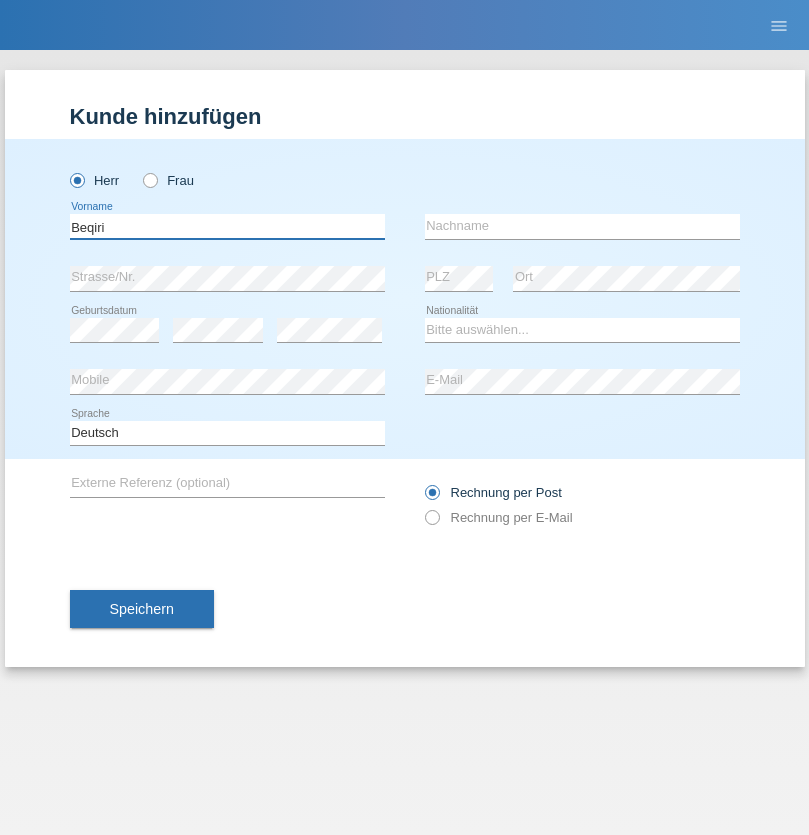 type on "Beqiri" 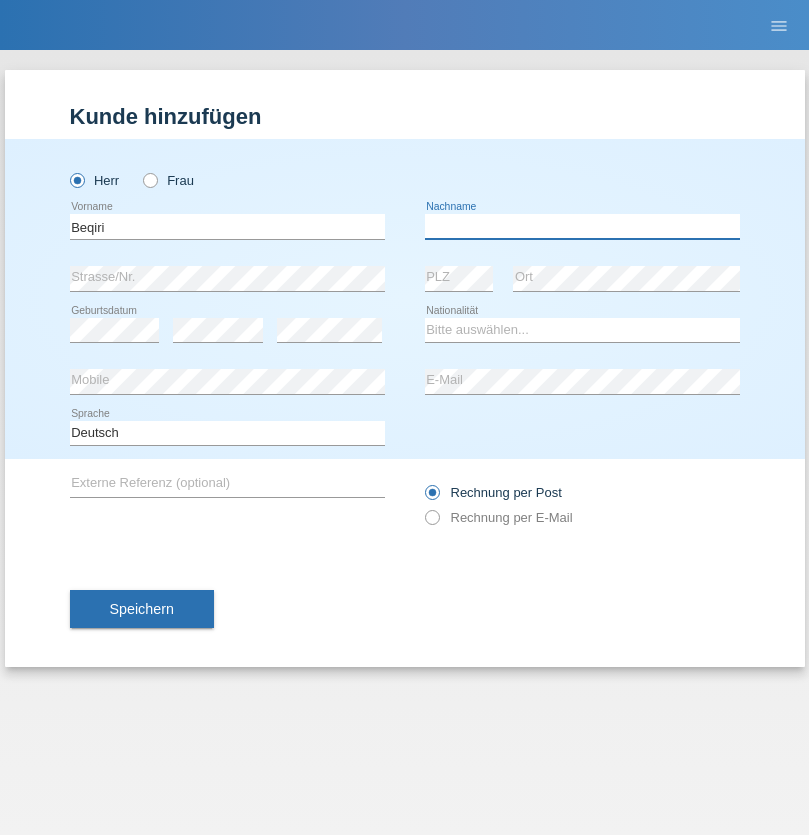 click at bounding box center [582, 226] 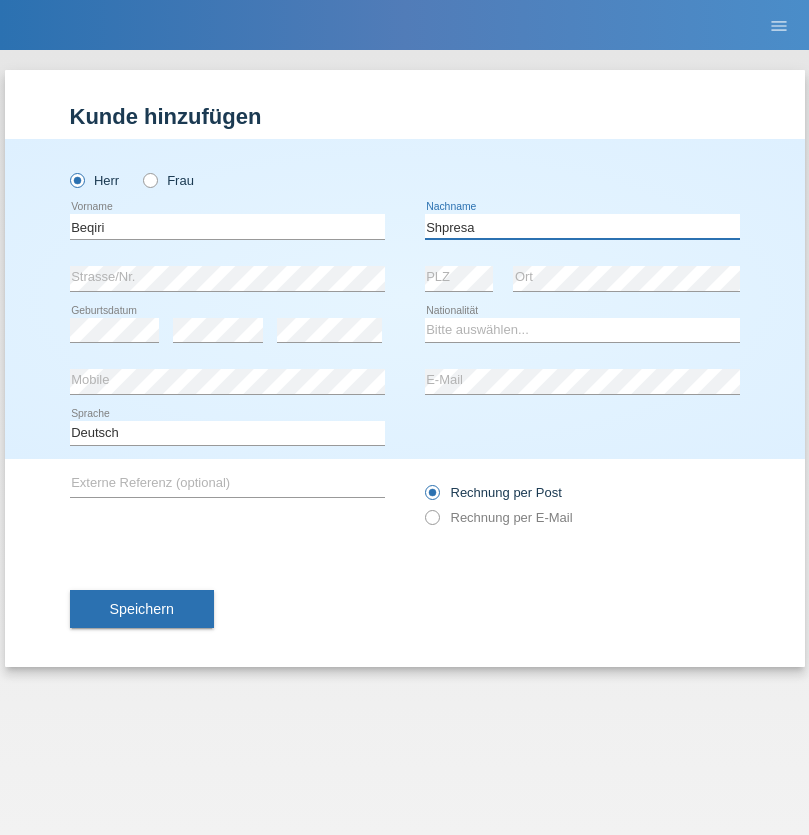 type on "Shpresa" 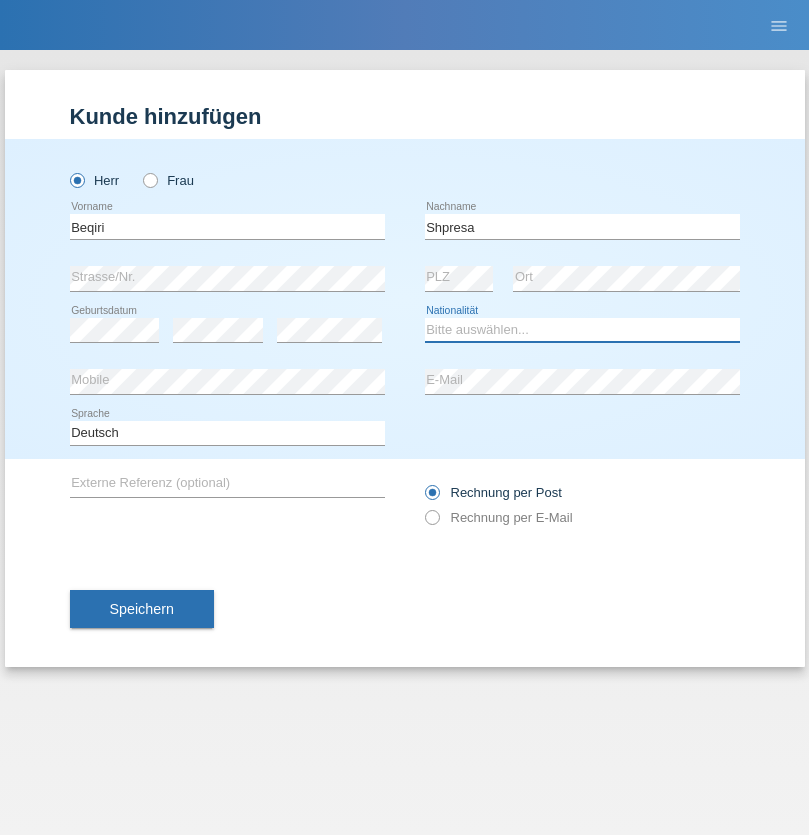 select on "XK" 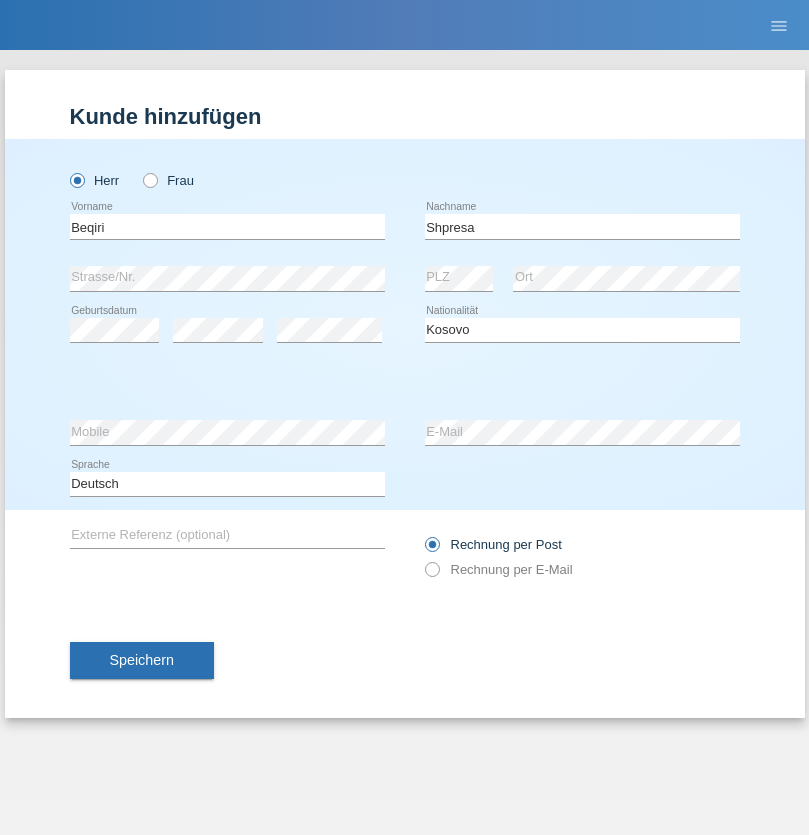 select on "C" 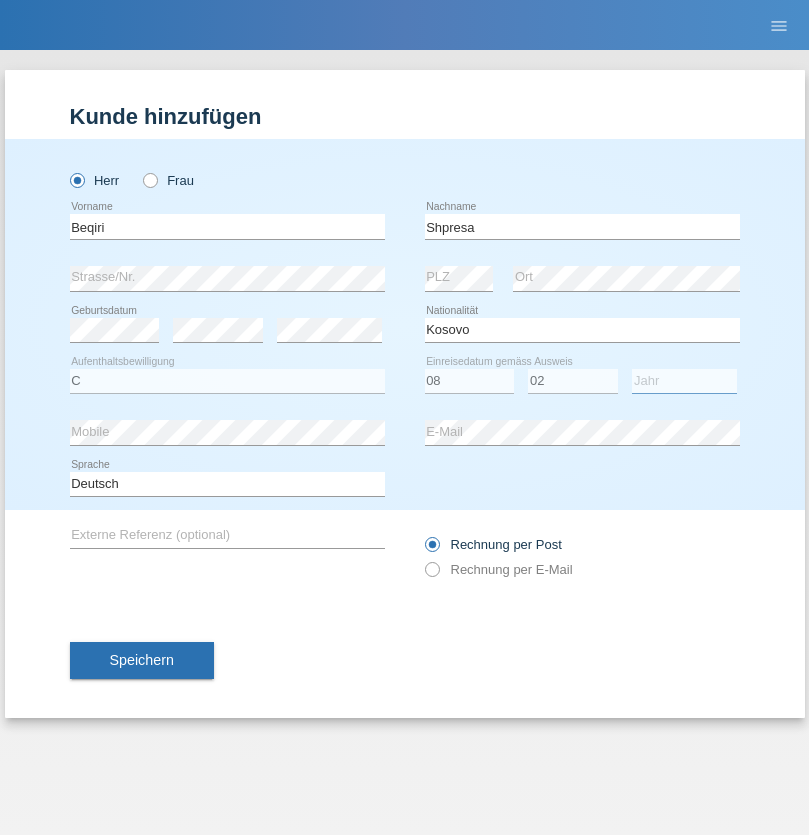 select on "1979" 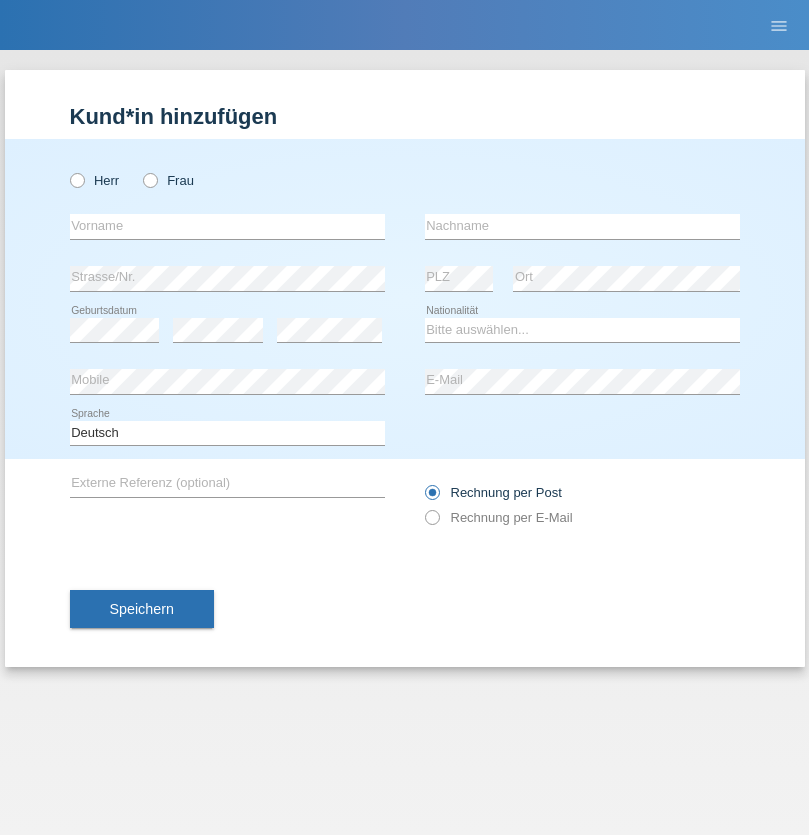 scroll, scrollTop: 0, scrollLeft: 0, axis: both 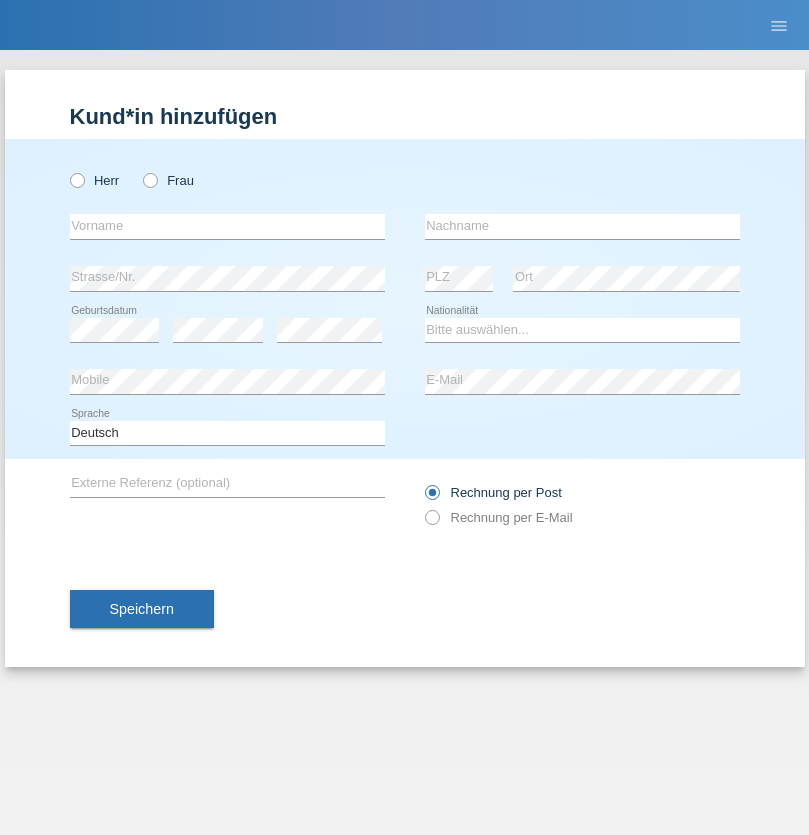 radio on "true" 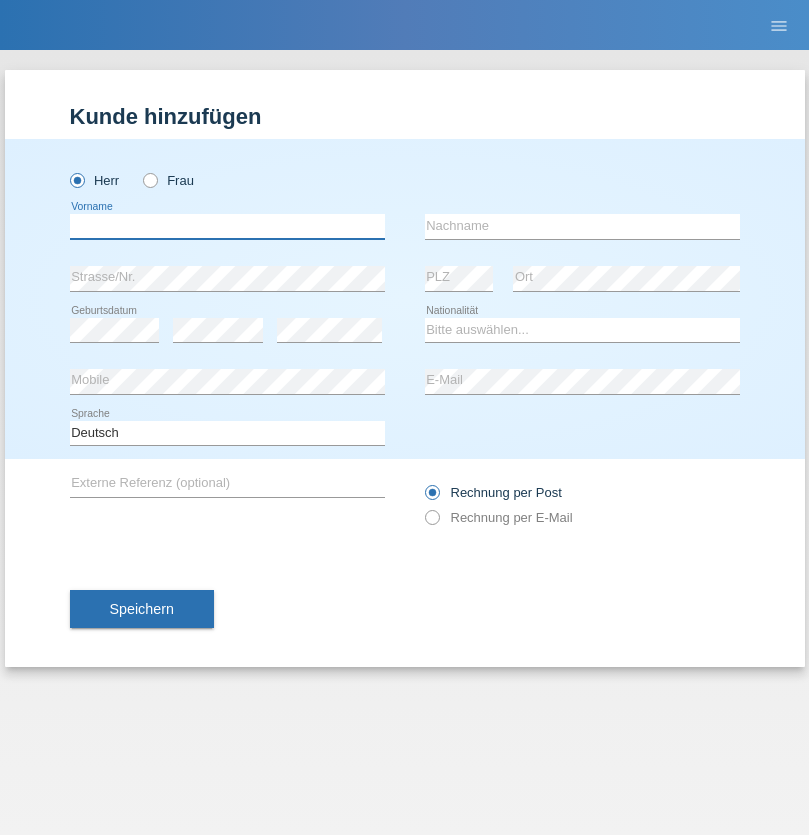 click at bounding box center (227, 226) 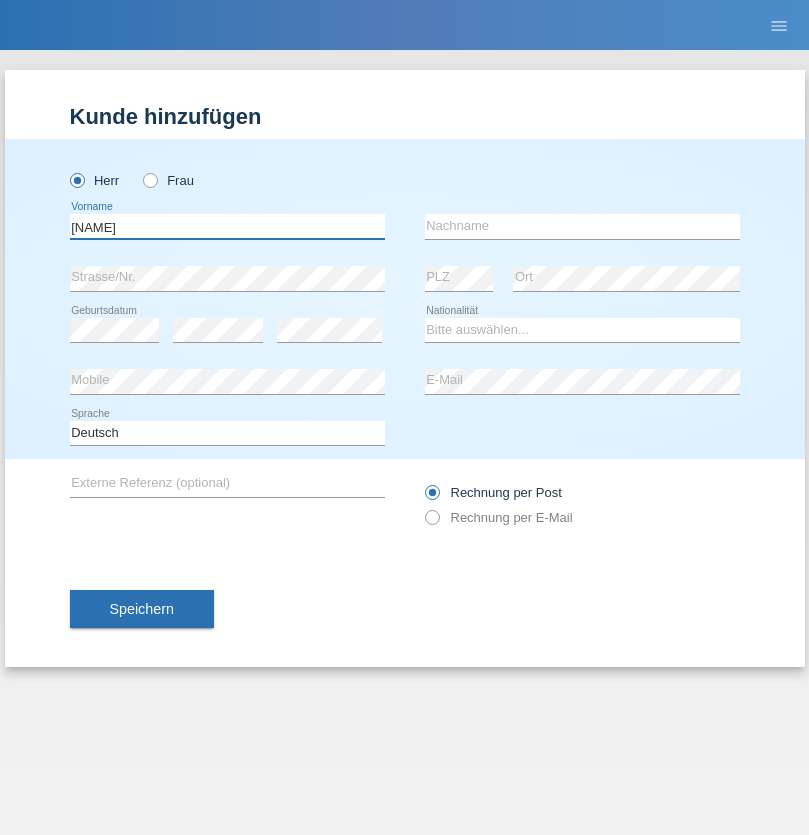 type on "[NAME]" 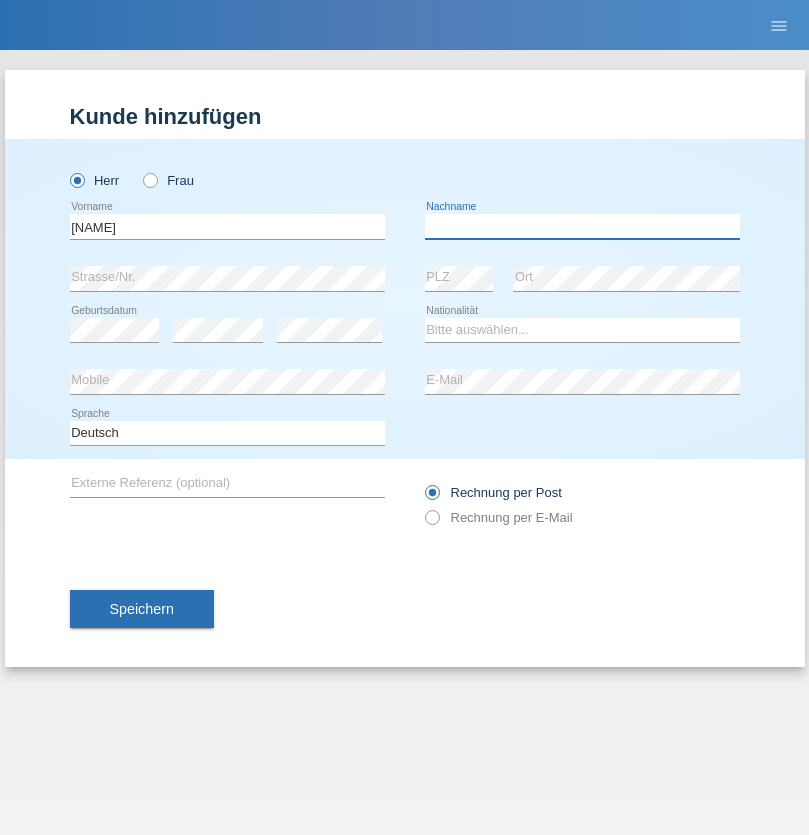 click at bounding box center (582, 226) 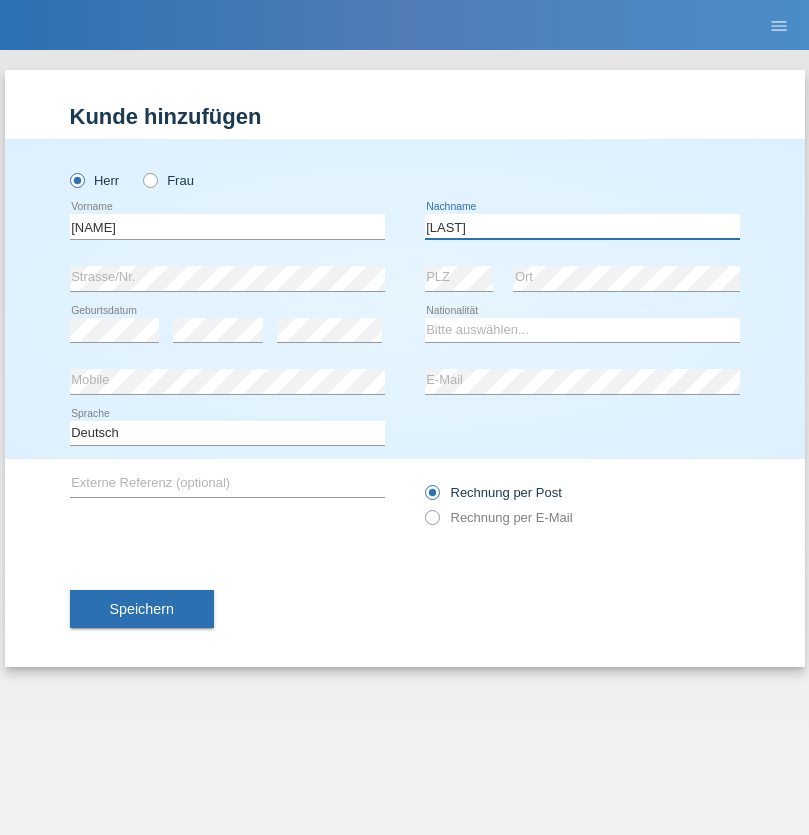 type on "[LAST]" 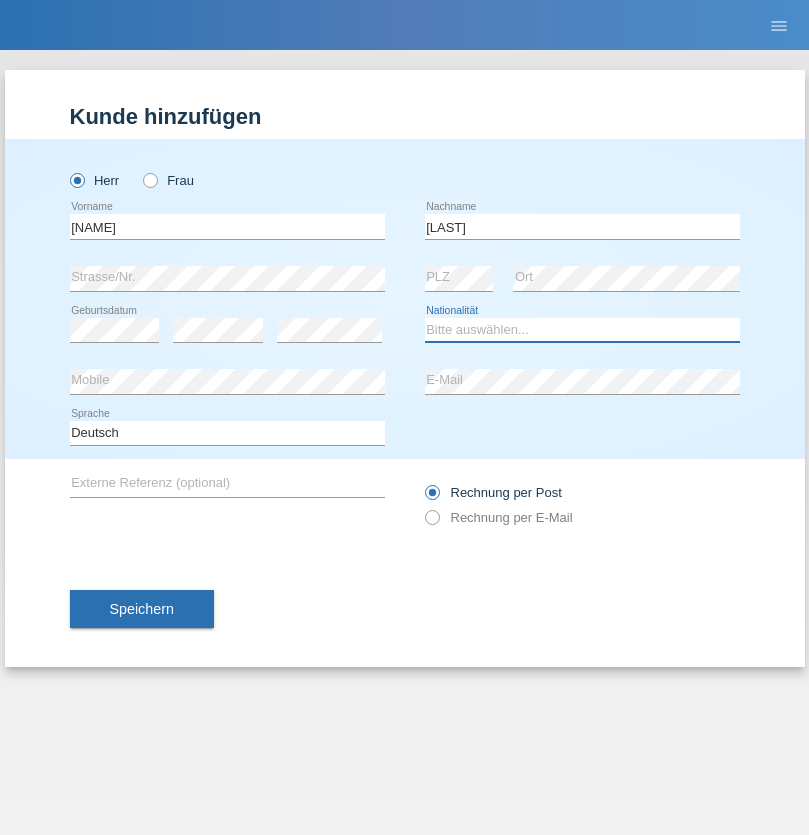 select on "CH" 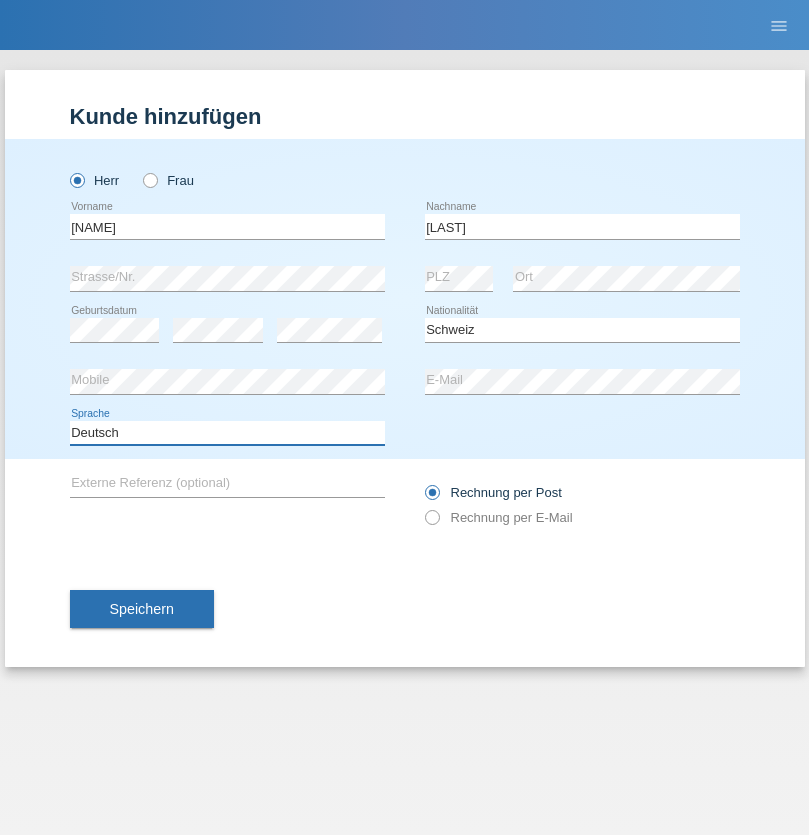 select on "en" 